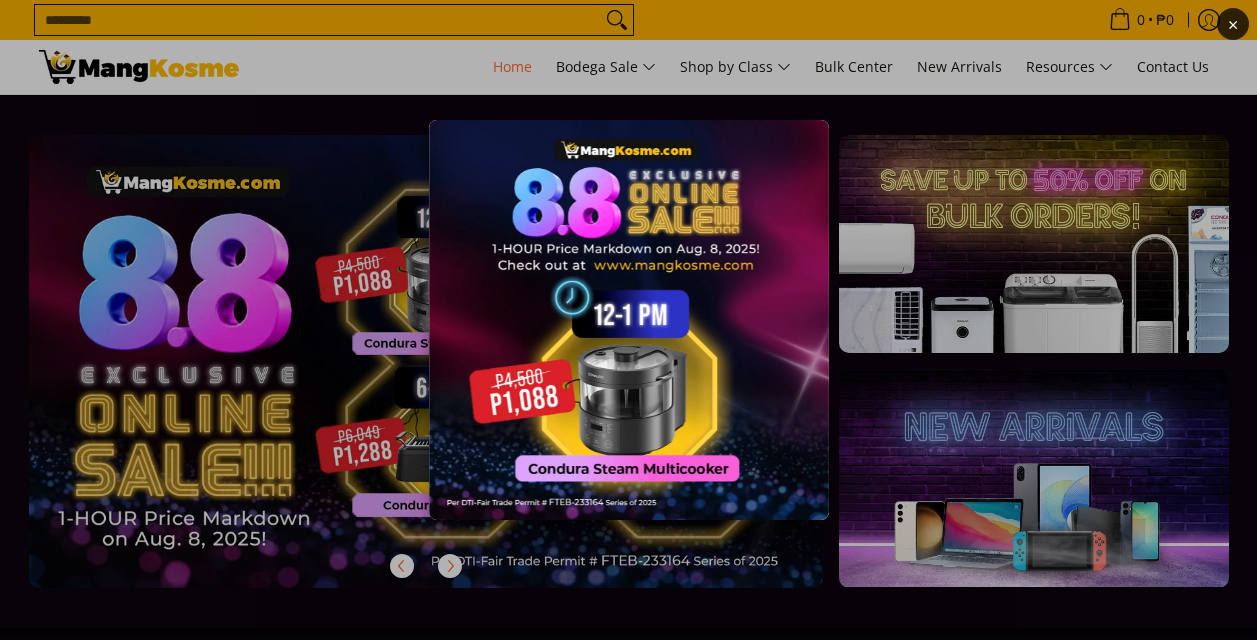 scroll, scrollTop: 0, scrollLeft: 0, axis: both 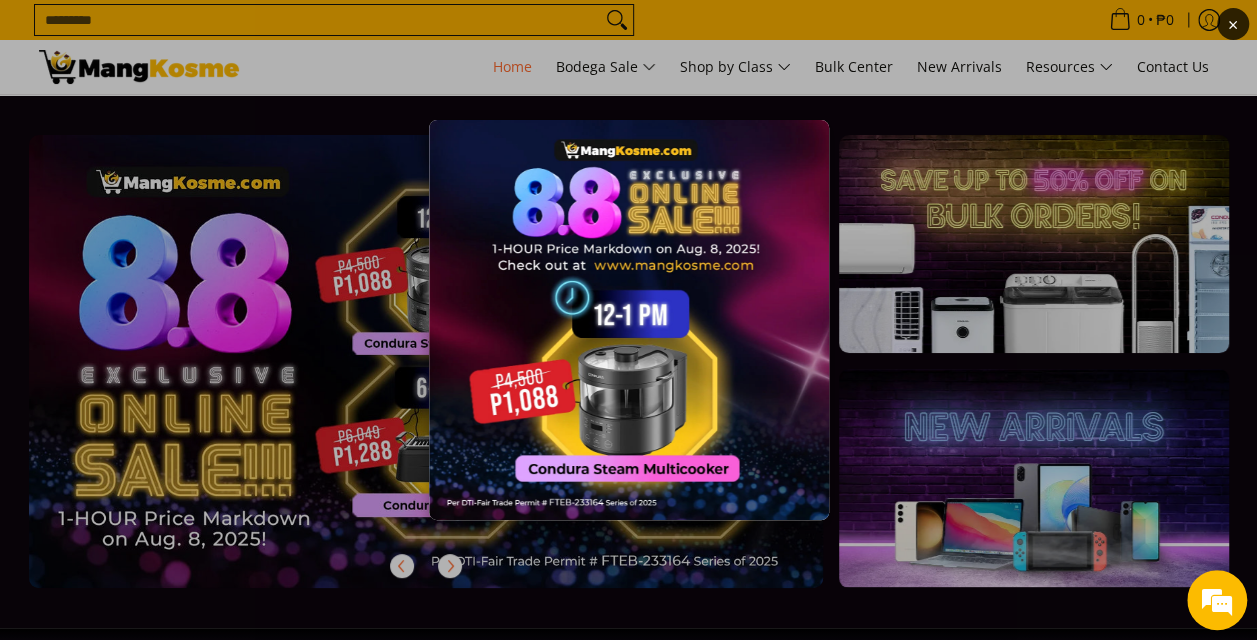 click on "×" at bounding box center (628, 320) 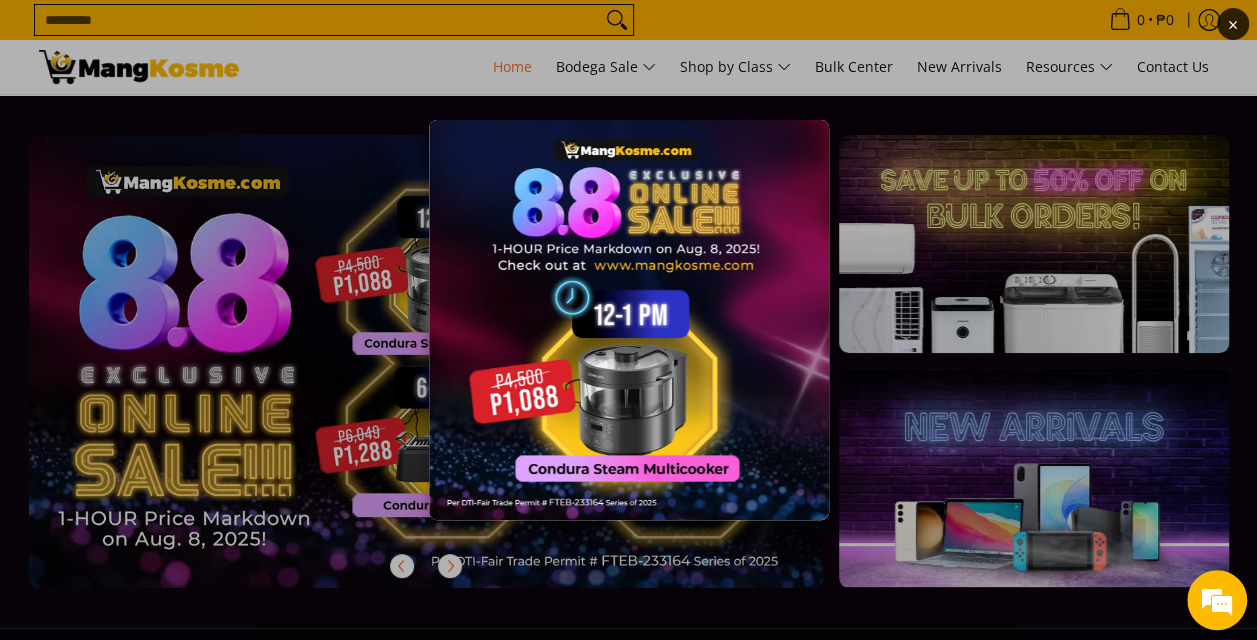 drag, startPoint x: 1120, startPoint y: 69, endPoint x: 1165, endPoint y: 67, distance: 45.044422 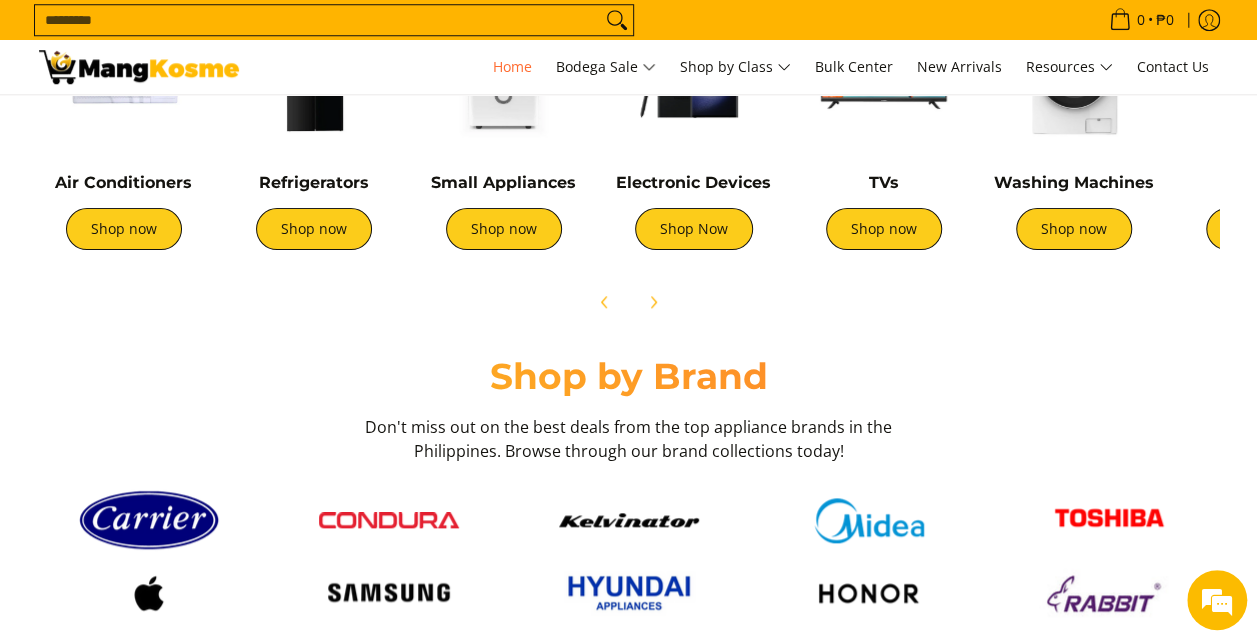 scroll, scrollTop: 1100, scrollLeft: 0, axis: vertical 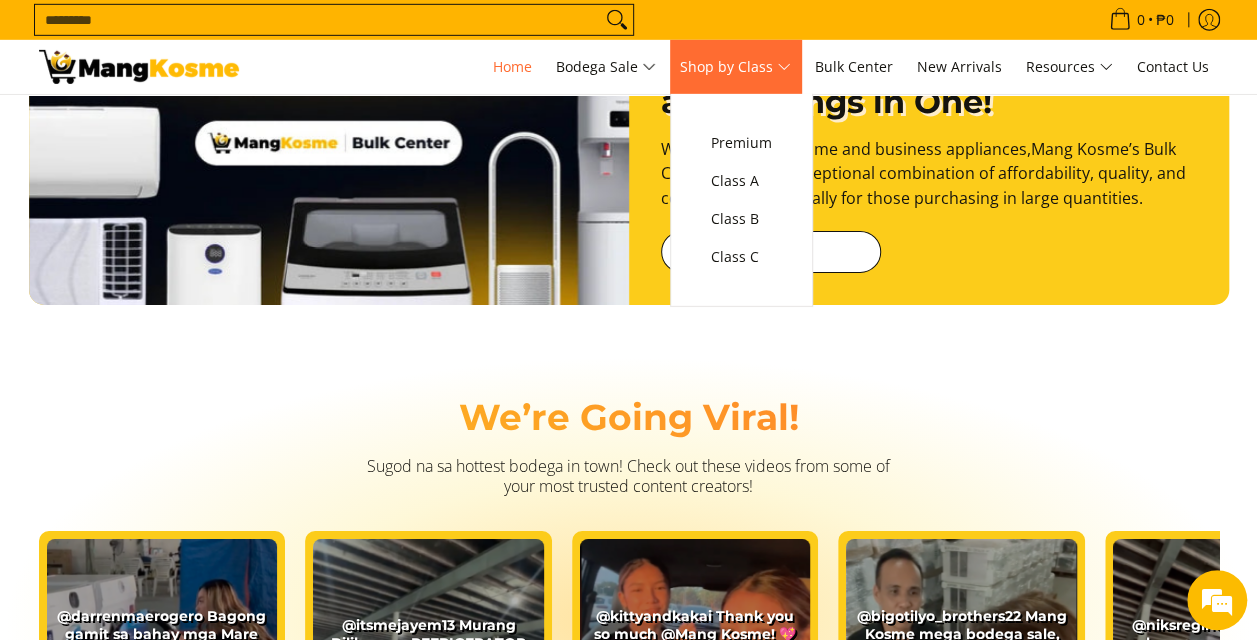 click on "Shop by Class" at bounding box center [735, 67] 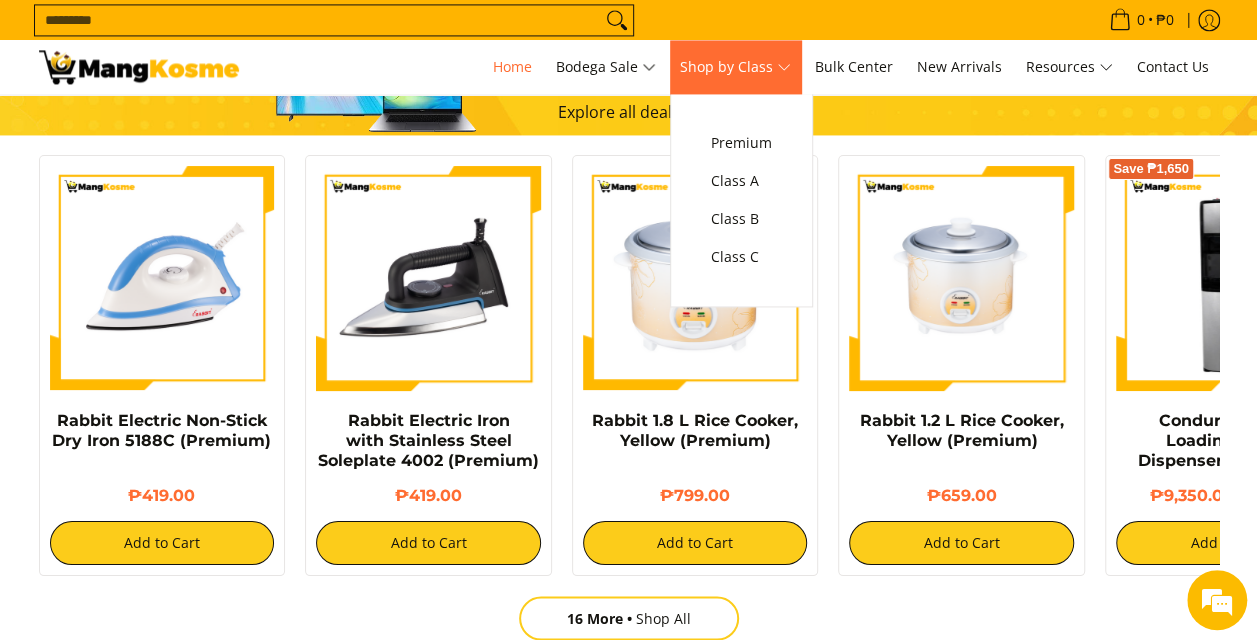 scroll, scrollTop: 713, scrollLeft: 0, axis: vertical 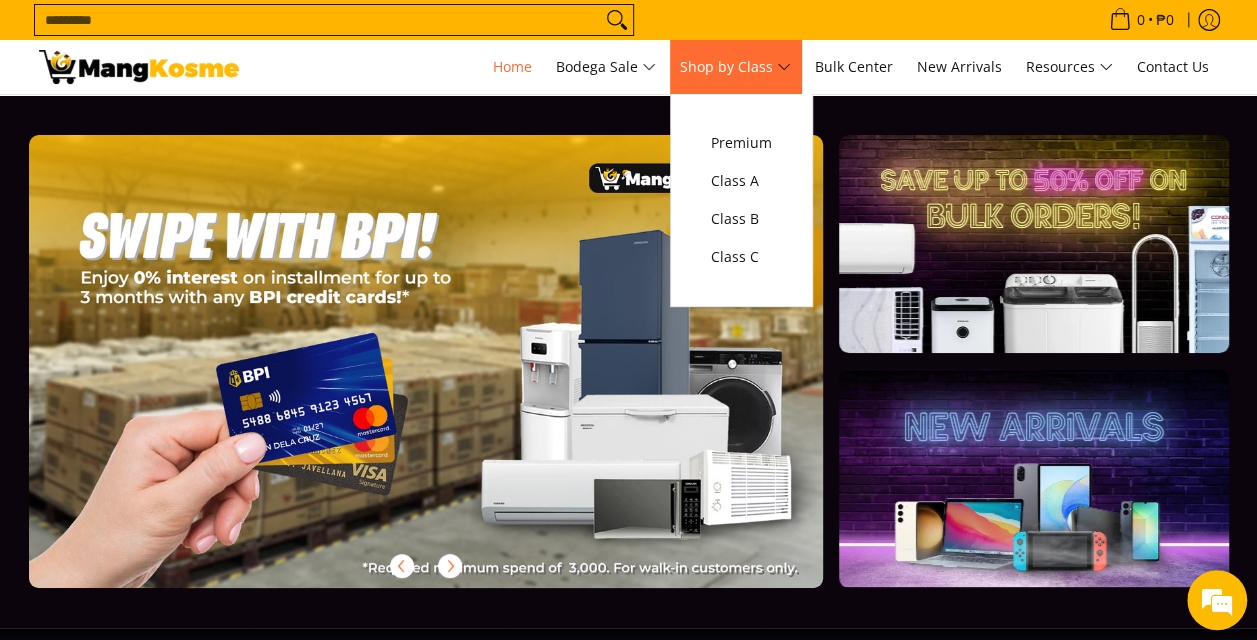 click on "Shop by Class" at bounding box center [735, 67] 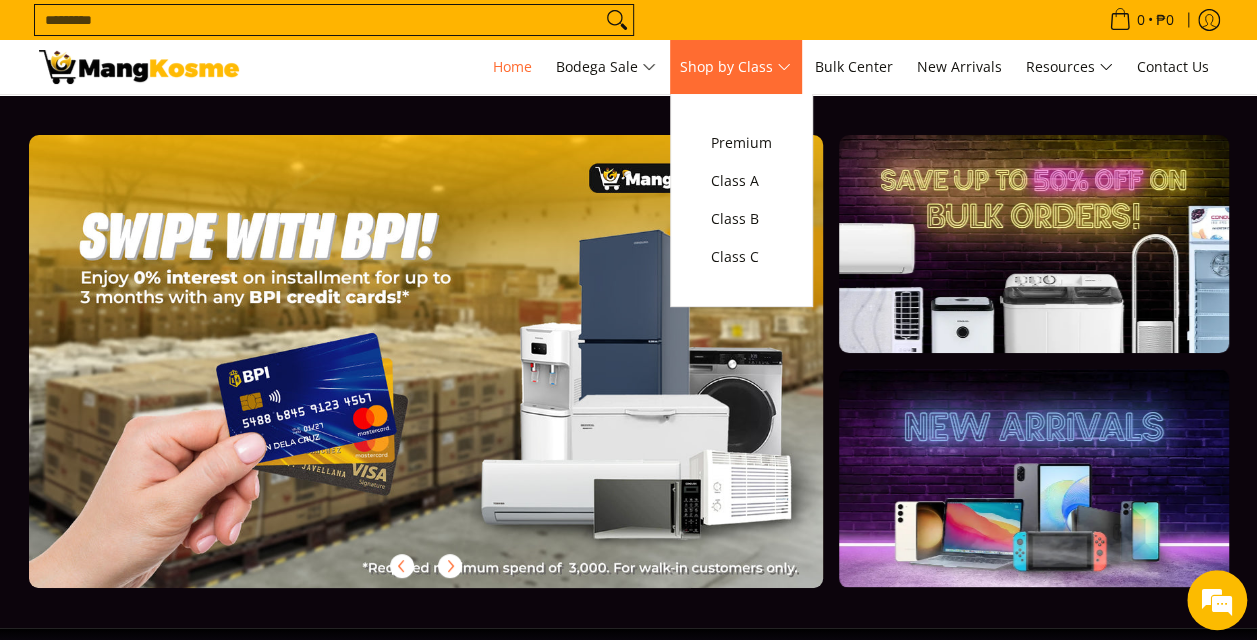 click on "Shop by Class" at bounding box center [735, 67] 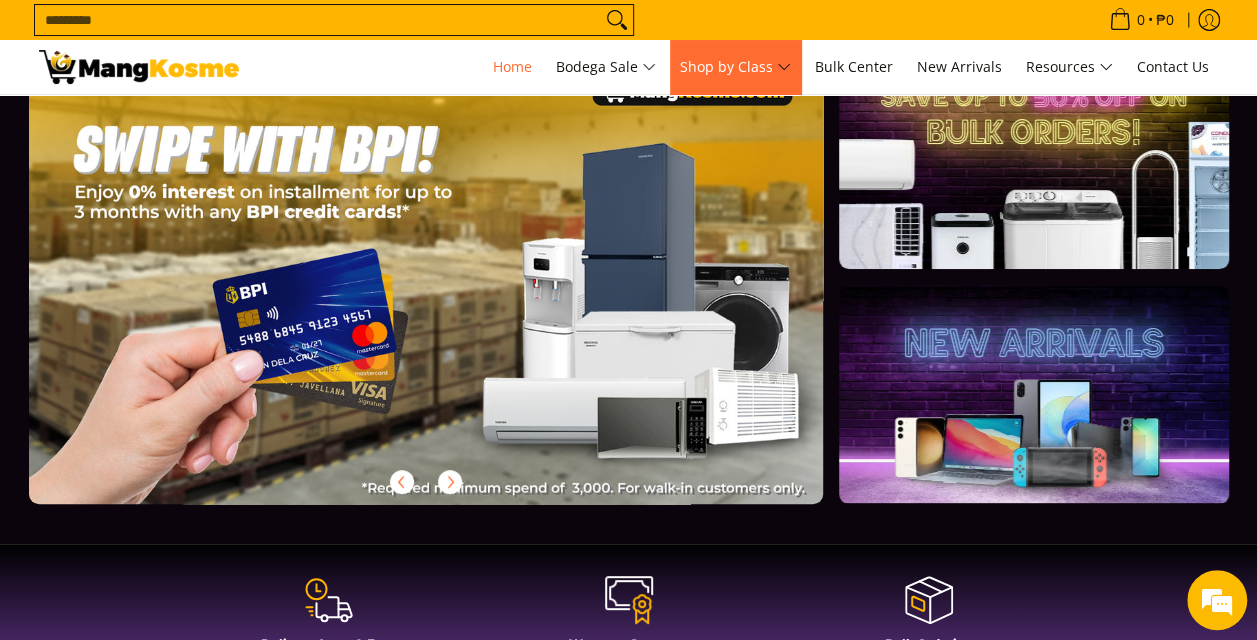 scroll, scrollTop: 0, scrollLeft: 0, axis: both 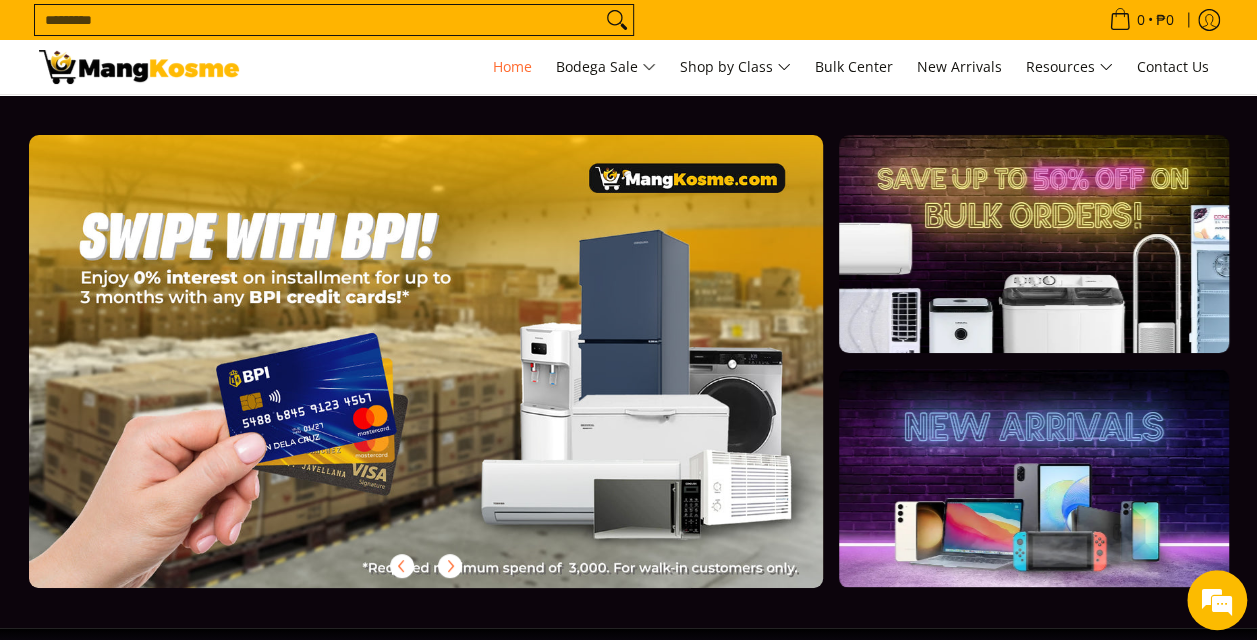 click at bounding box center (1033, 244) 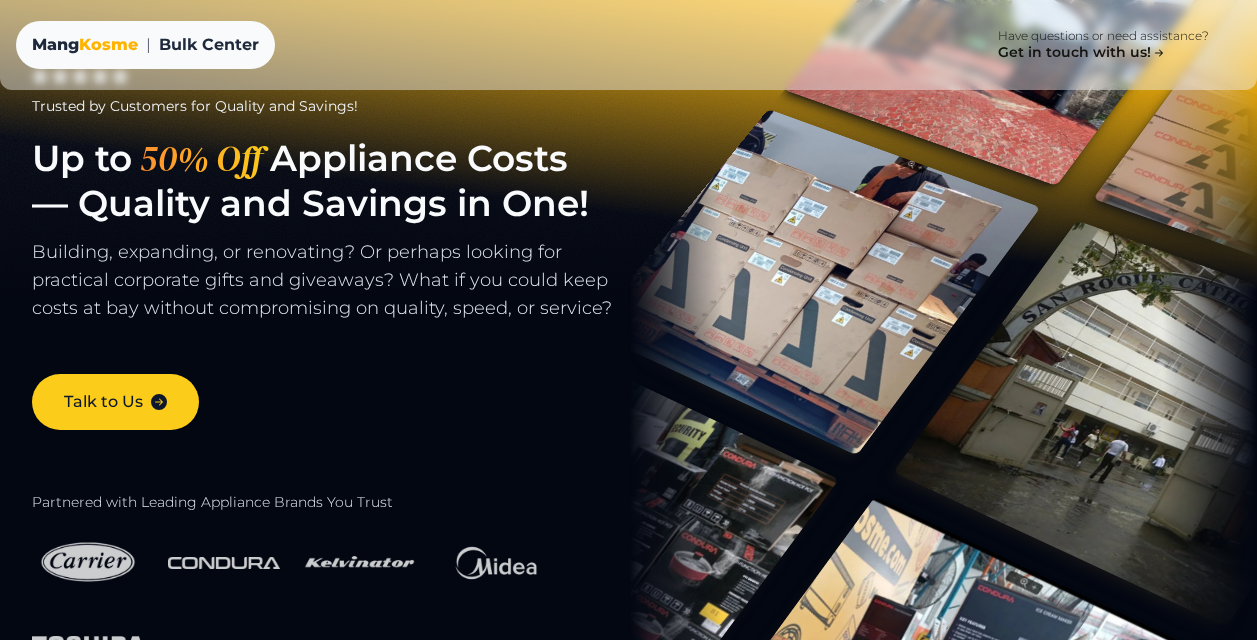 scroll, scrollTop: 0, scrollLeft: 0, axis: both 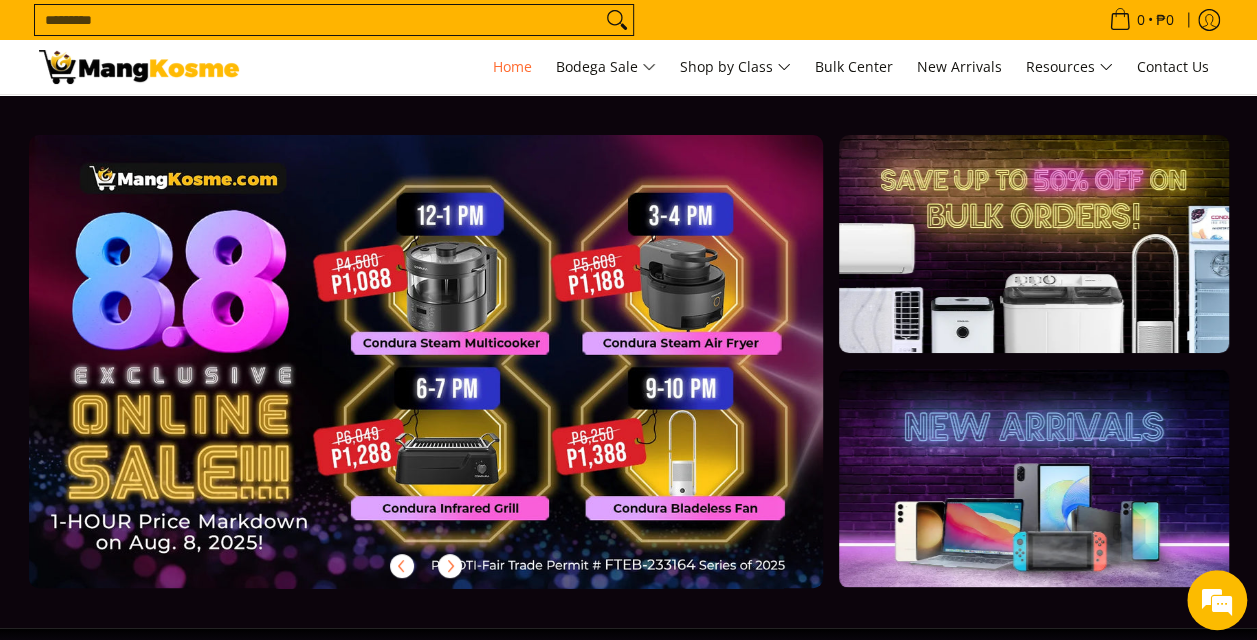 click at bounding box center [458, 377] 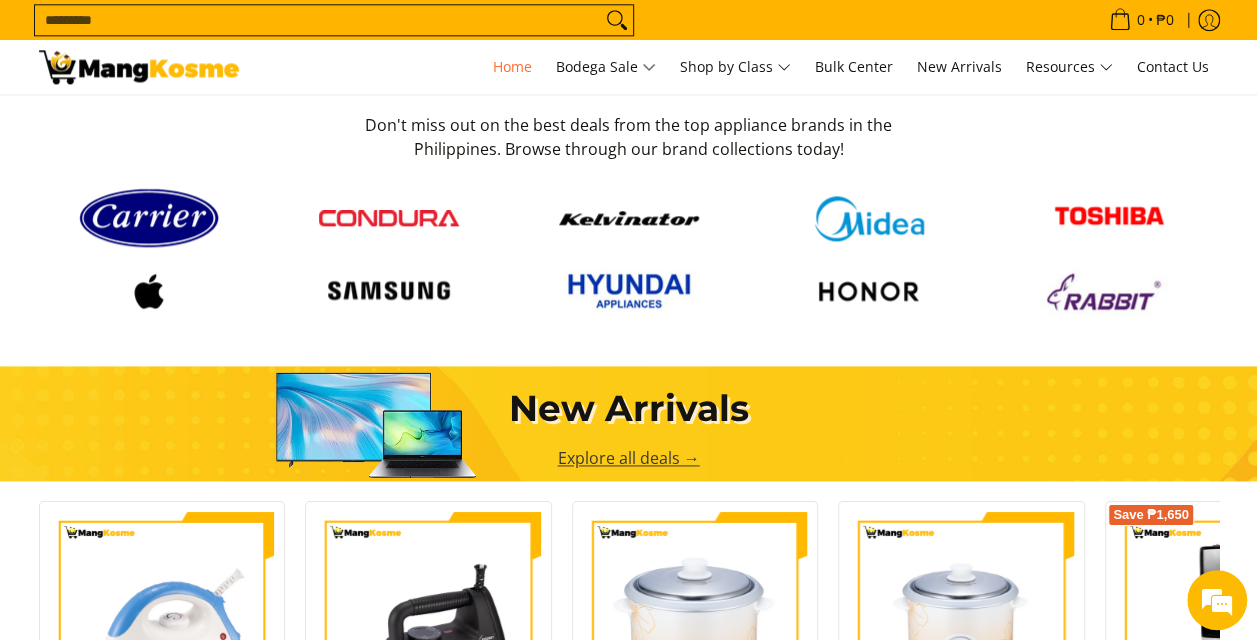 scroll, scrollTop: 1600, scrollLeft: 0, axis: vertical 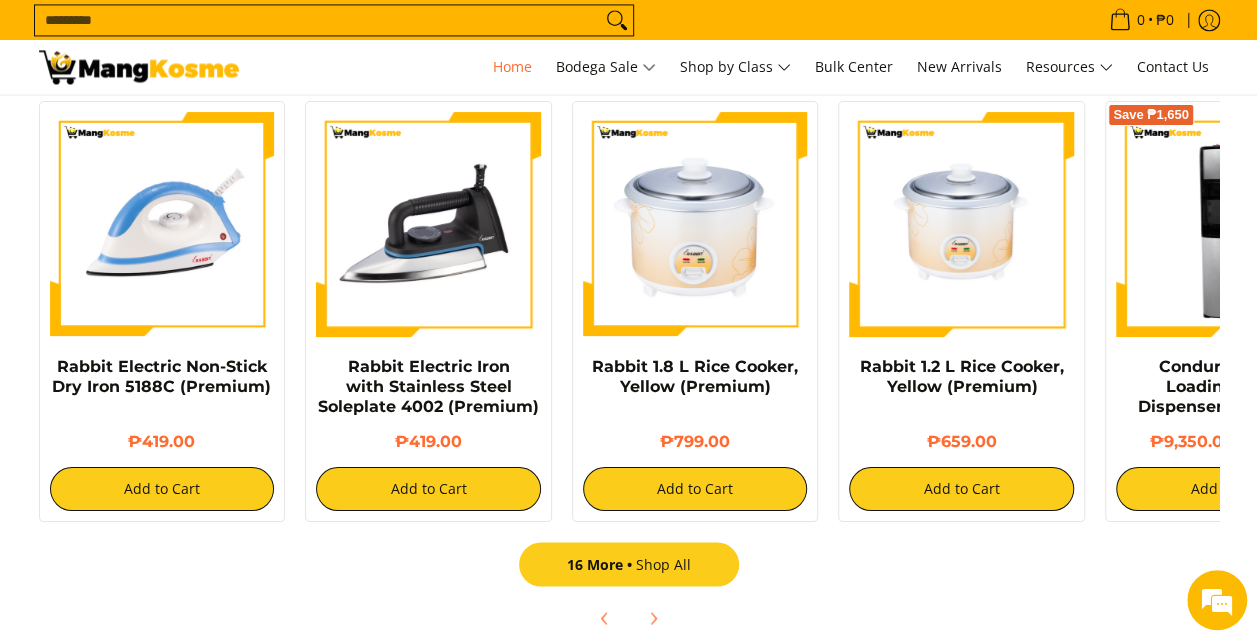 click on "16 More Shop All" at bounding box center (629, 564) 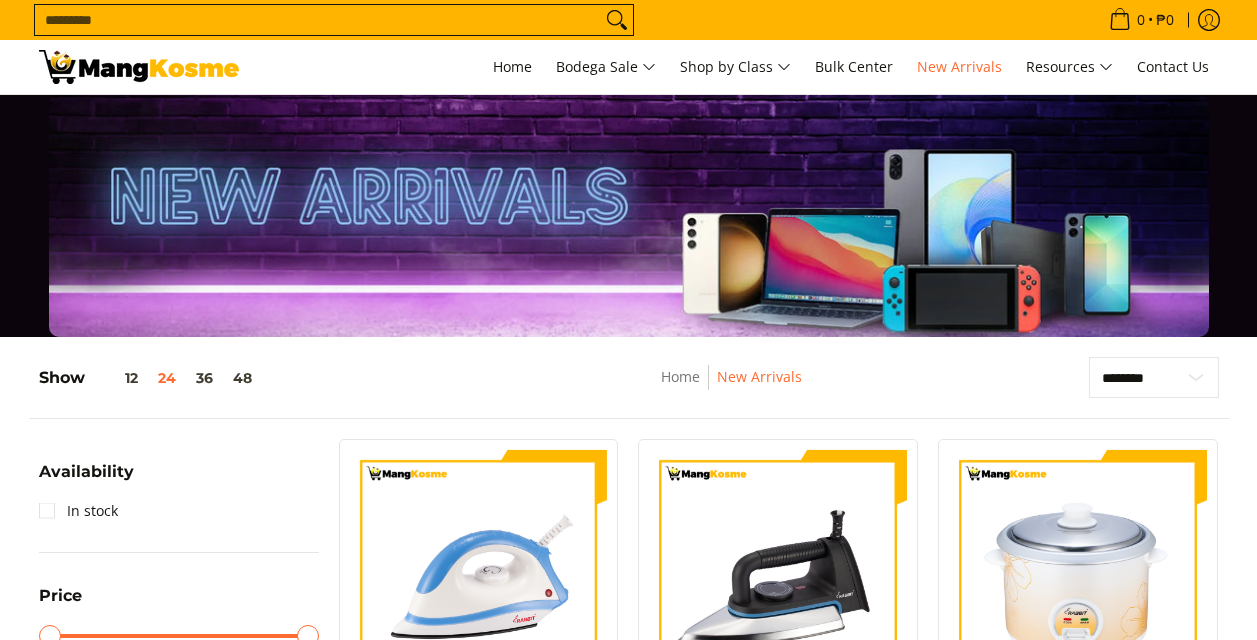 scroll, scrollTop: 800, scrollLeft: 0, axis: vertical 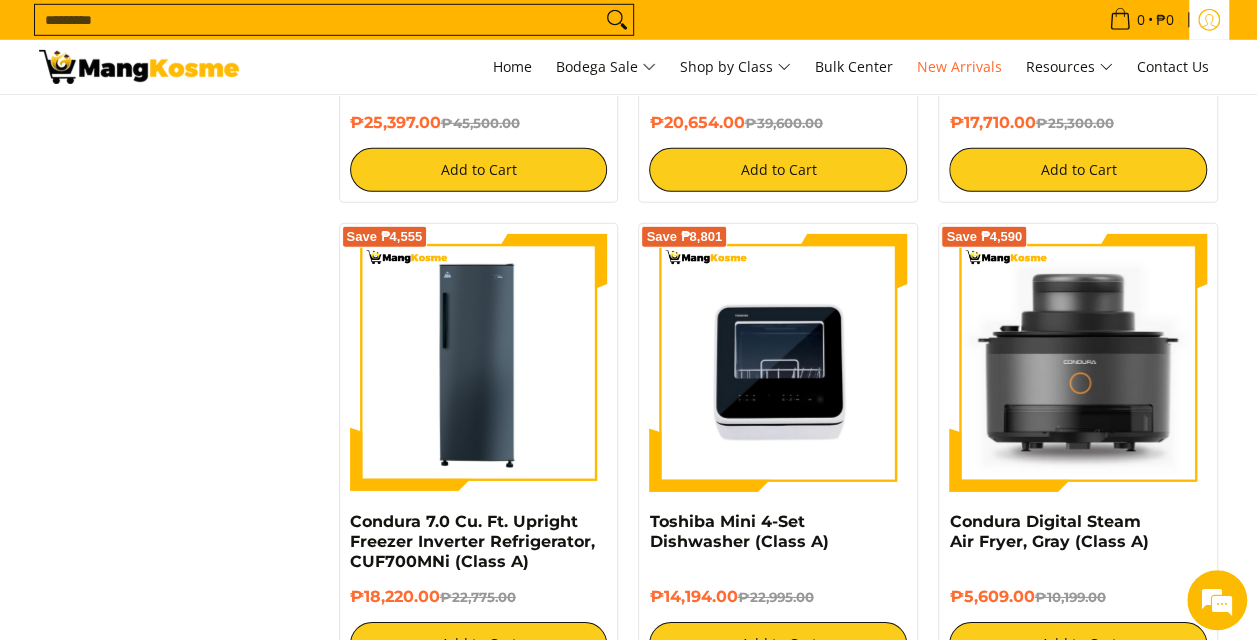 click 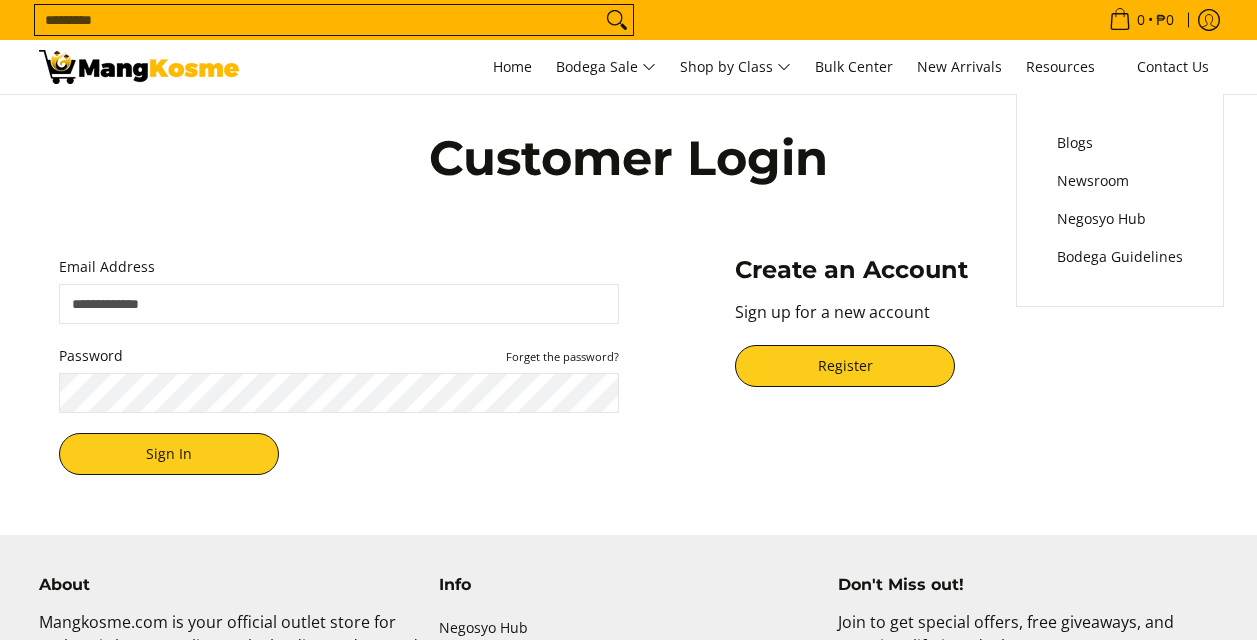 scroll, scrollTop: 0, scrollLeft: 0, axis: both 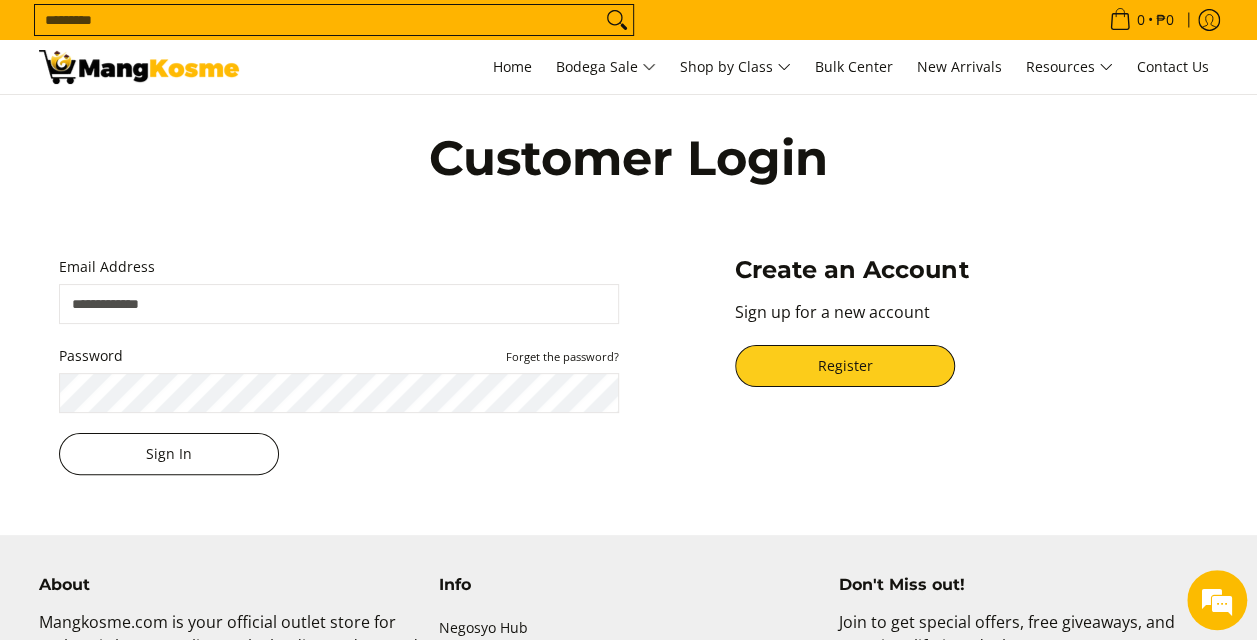 click on "Sign In" at bounding box center [169, 454] 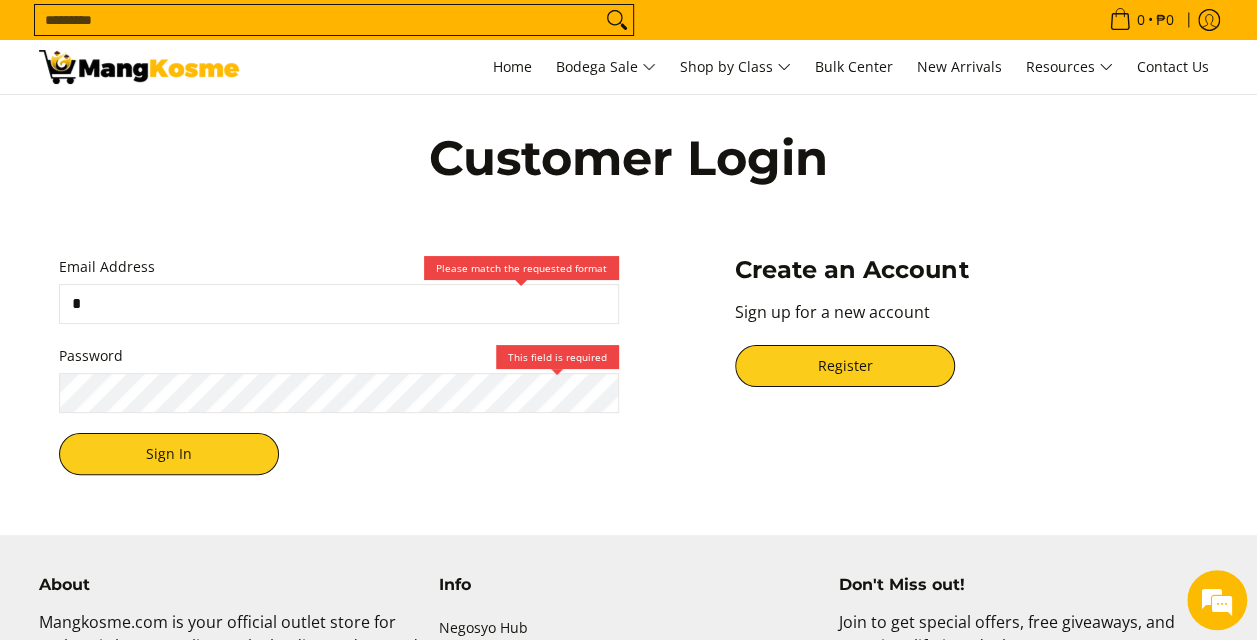 type on "**********" 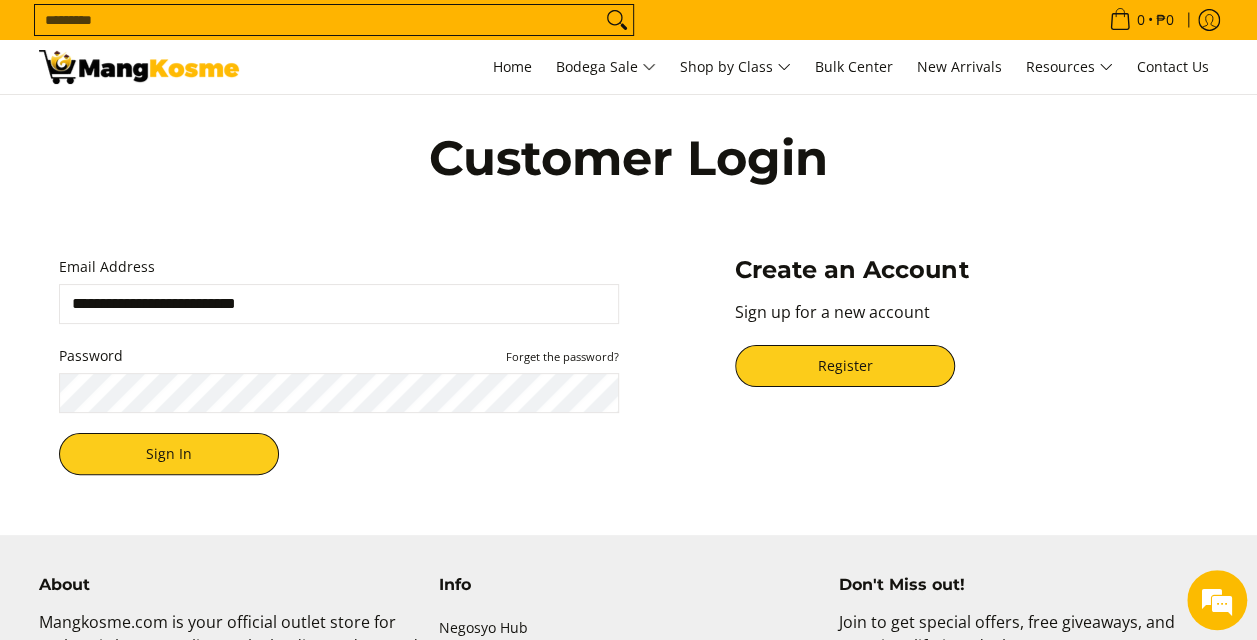 scroll, scrollTop: 0, scrollLeft: 0, axis: both 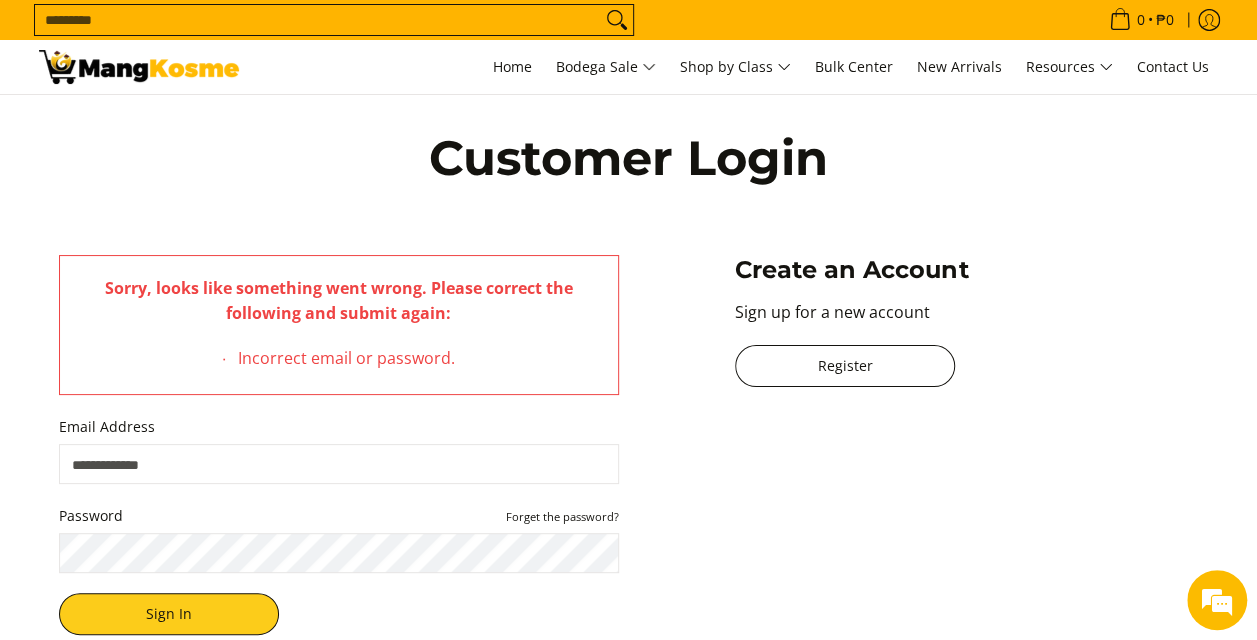 click on "Register" at bounding box center [845, 366] 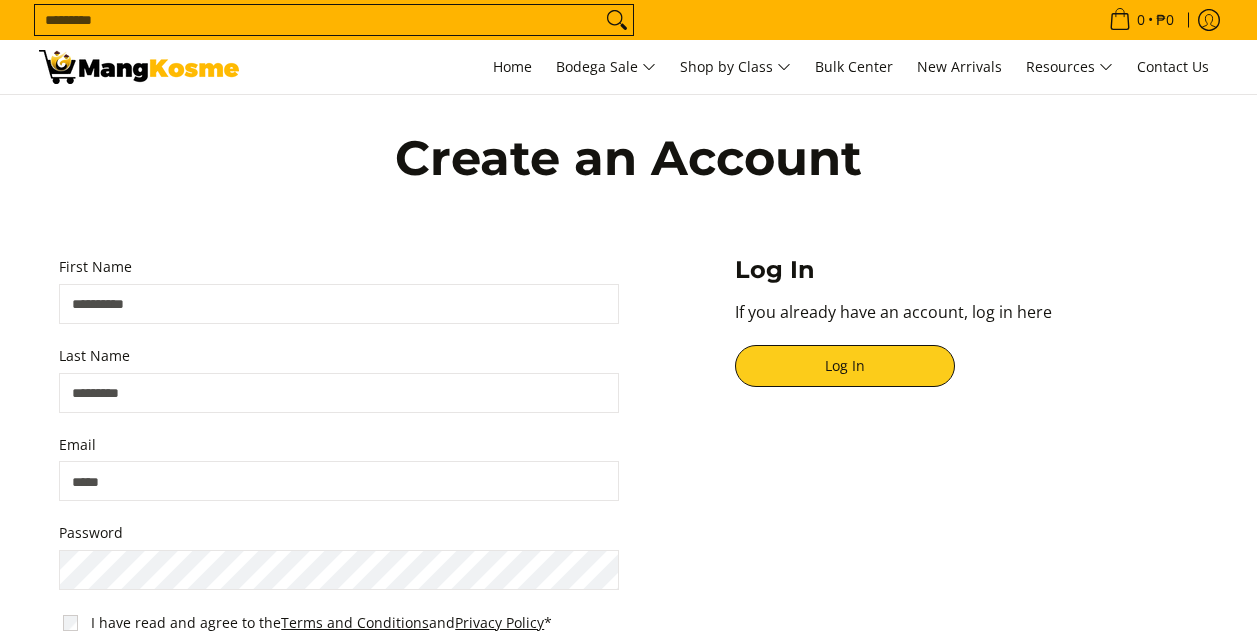 scroll, scrollTop: 0, scrollLeft: 0, axis: both 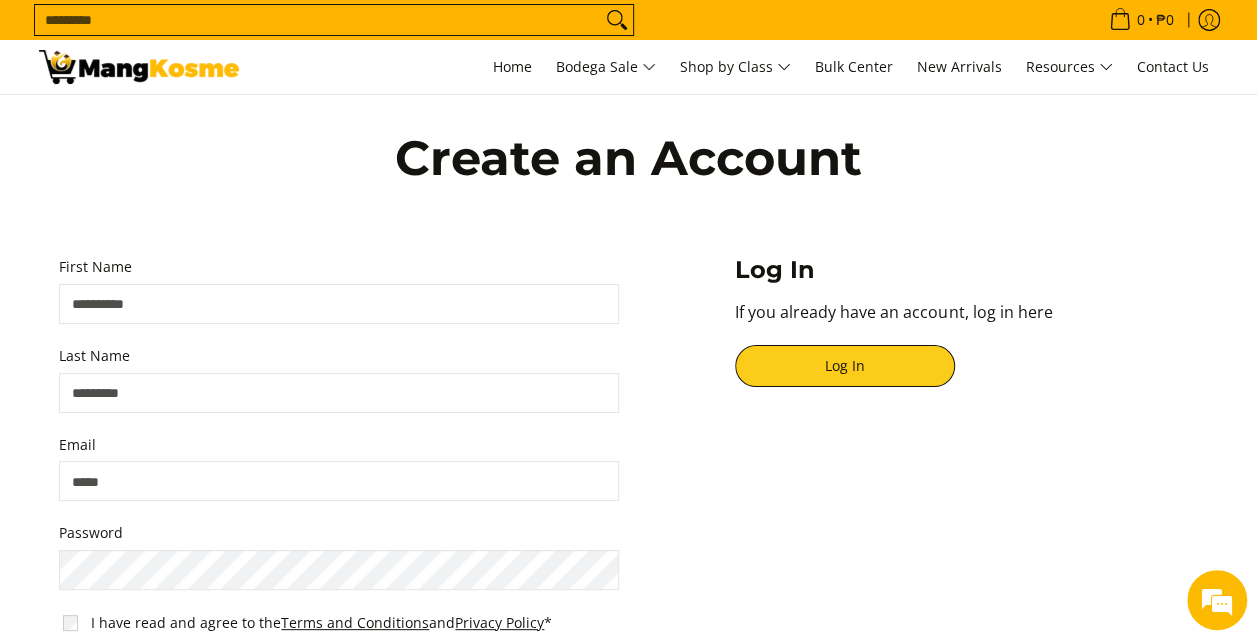 click on "First Name" at bounding box center (339, 304) 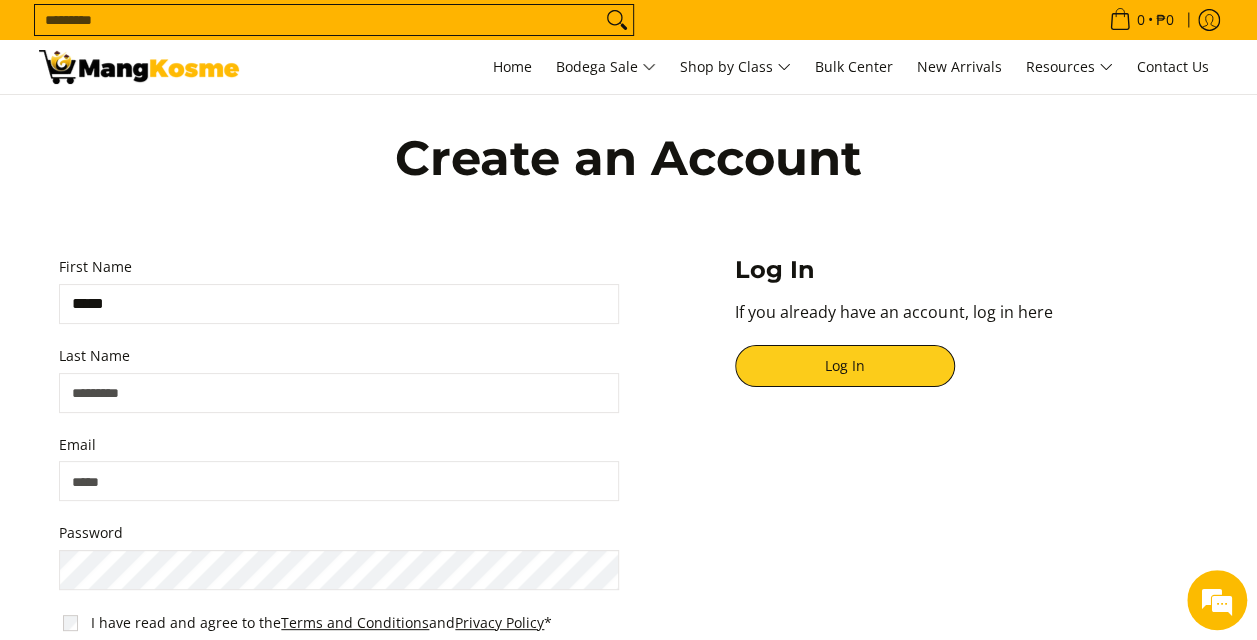 type on "********" 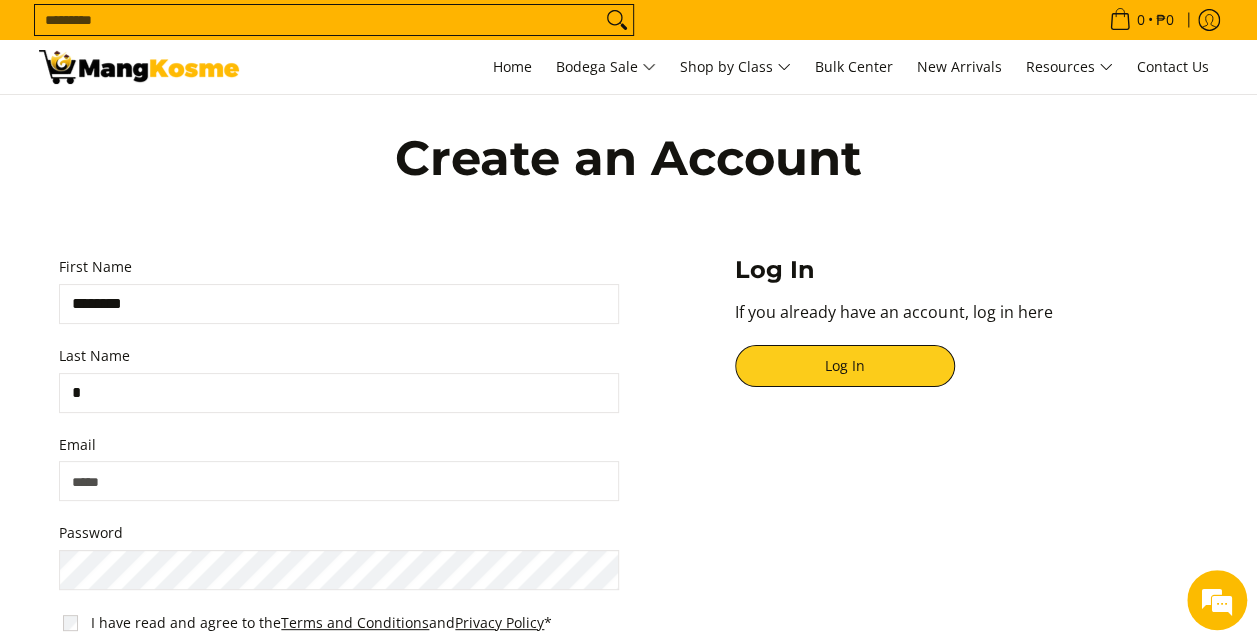 type on "*" 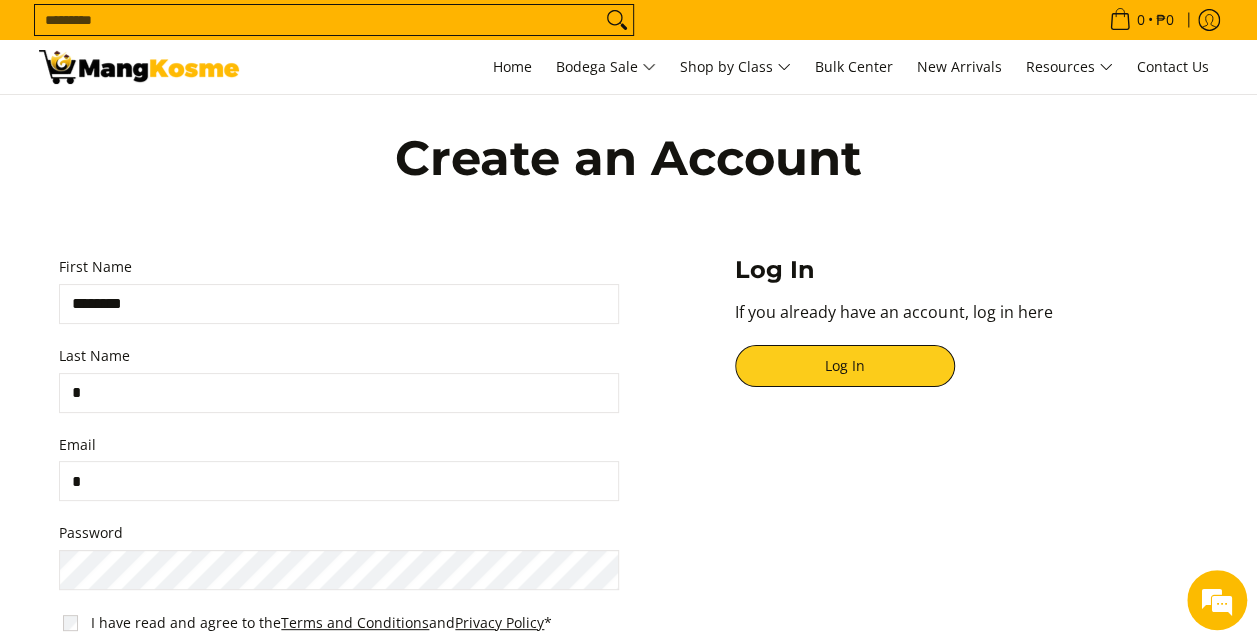 scroll, scrollTop: 0, scrollLeft: 0, axis: both 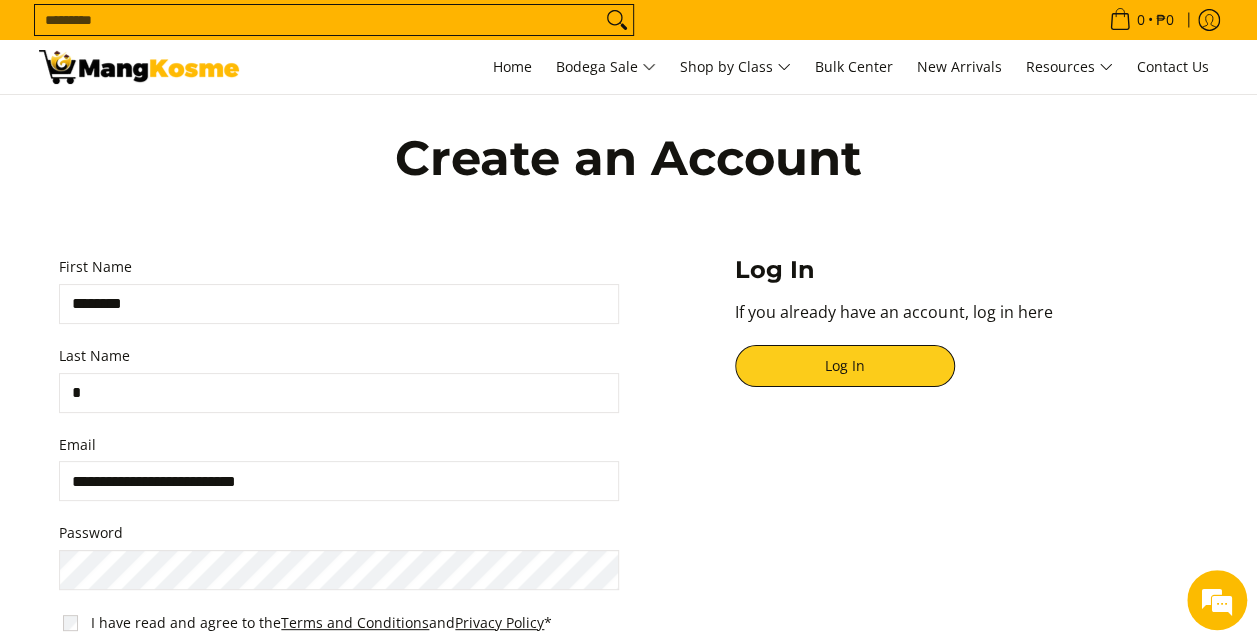 click on "Register" at bounding box center (169, 720) 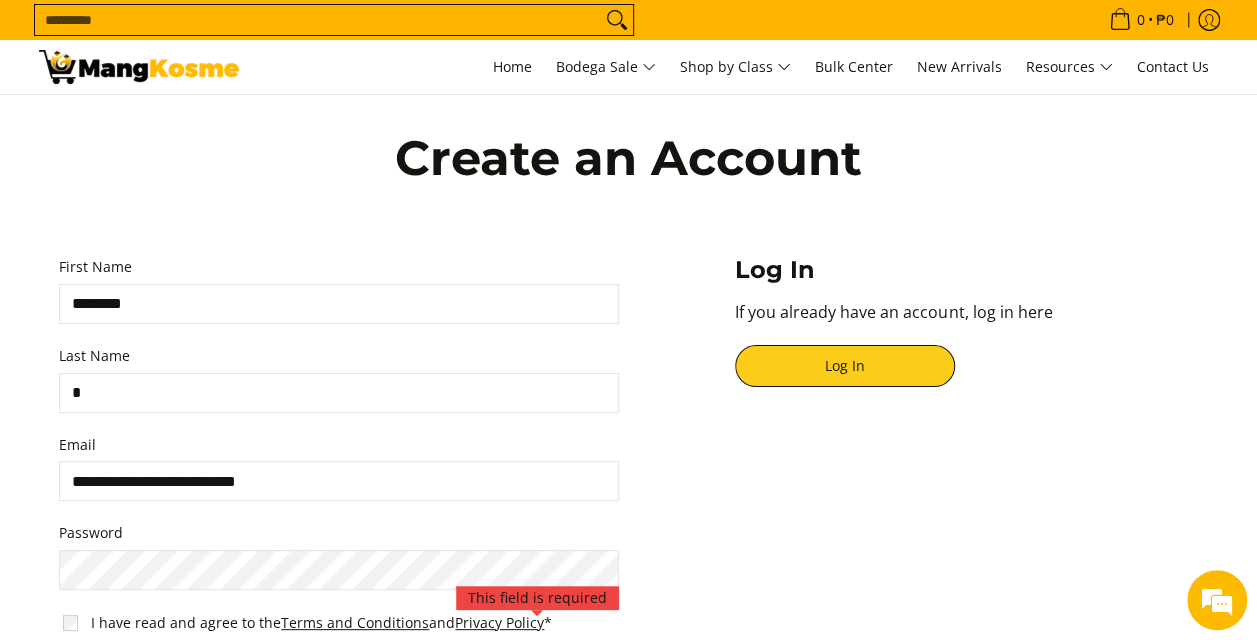 scroll, scrollTop: 300, scrollLeft: 0, axis: vertical 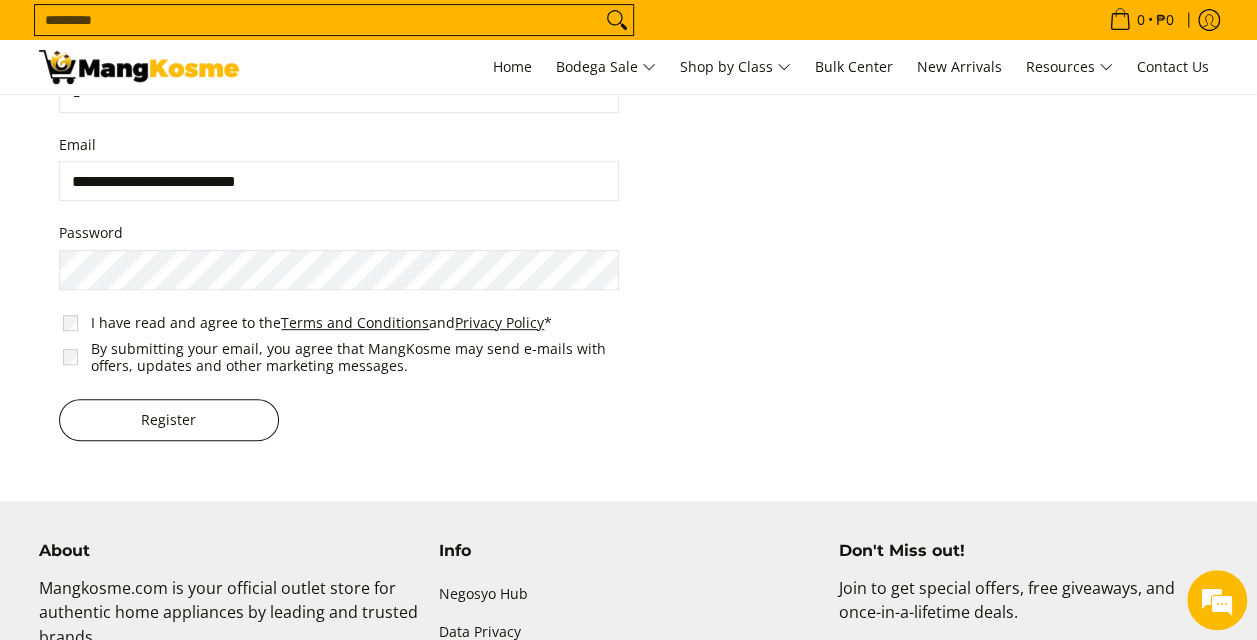 click on "First Name
[FIRST]
Last Name
[LAST]
Email
[EMAIL]
Password
I have read and agree to the  Terms and Conditions  and  Privacy Policy *
By submitting your email, you agree that MangKosme may send e-mails with offers, updates and other marketing messages.
Register" at bounding box center [339, 208] 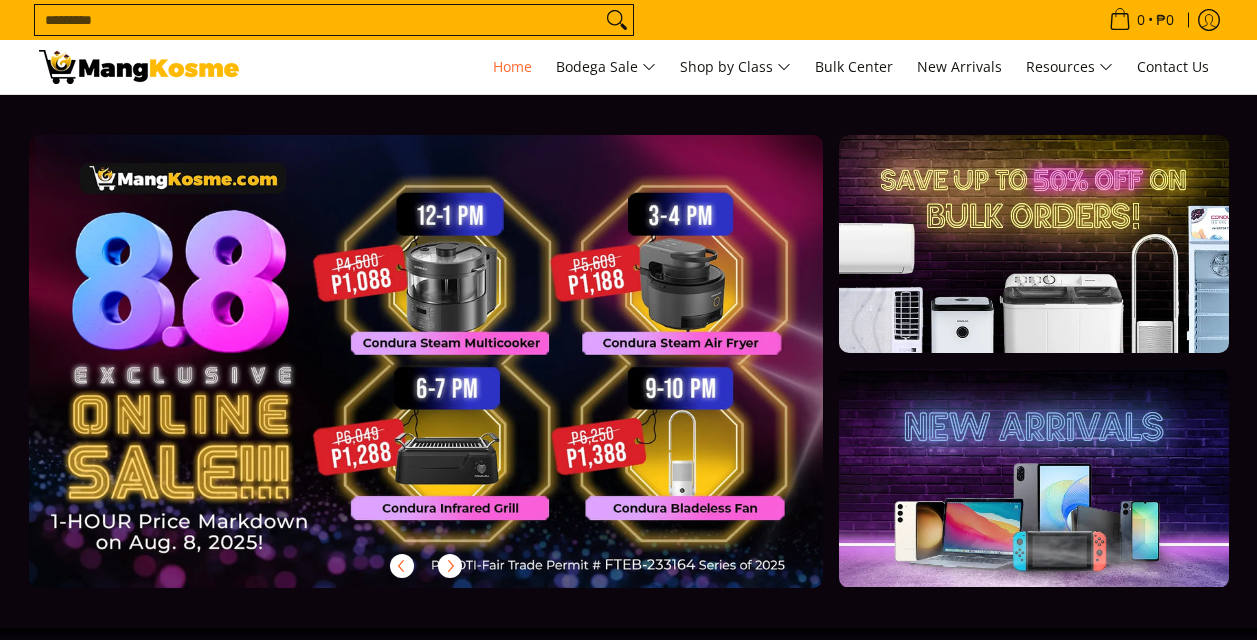 scroll, scrollTop: 0, scrollLeft: 0, axis: both 